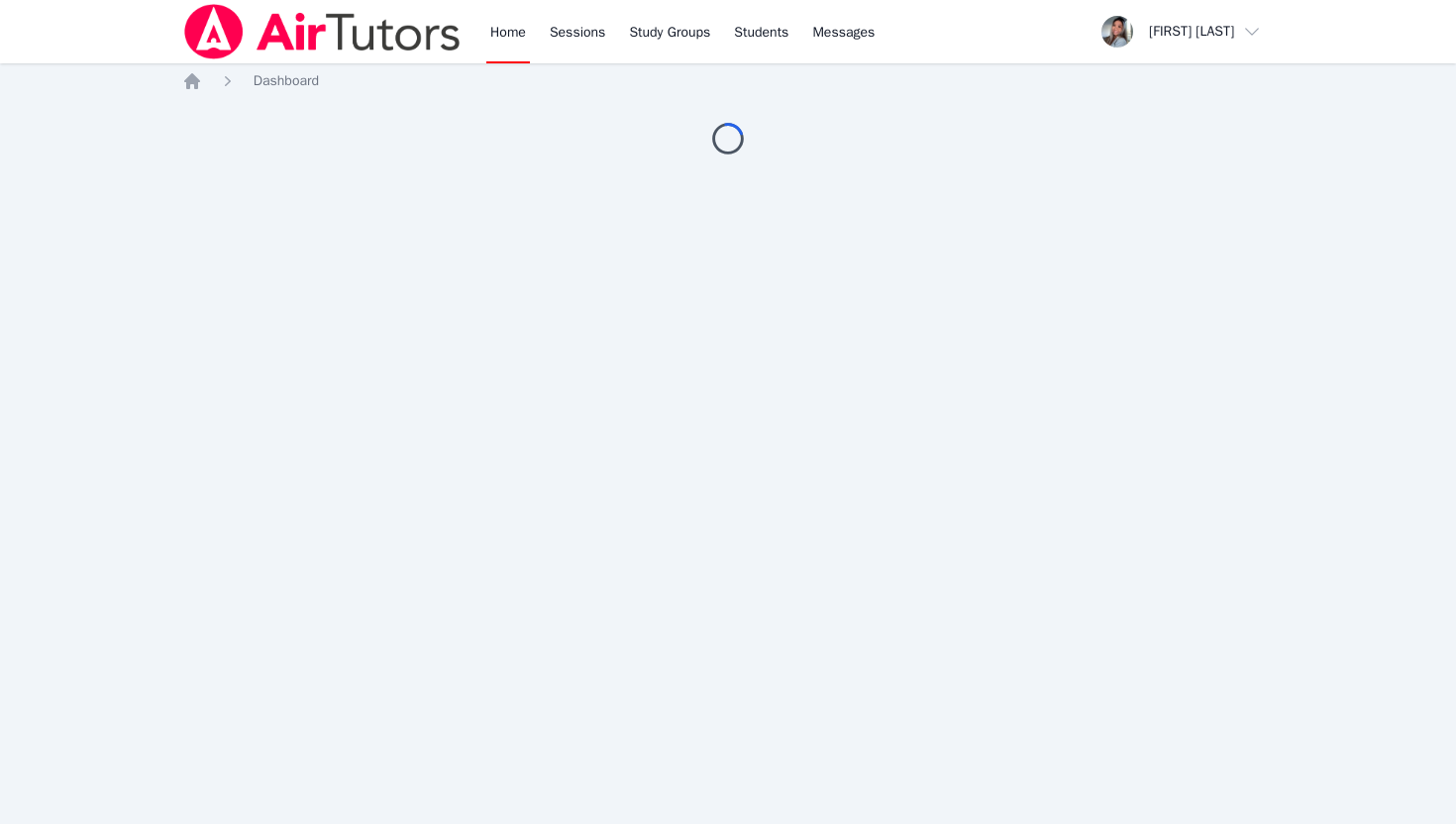 scroll, scrollTop: 0, scrollLeft: 0, axis: both 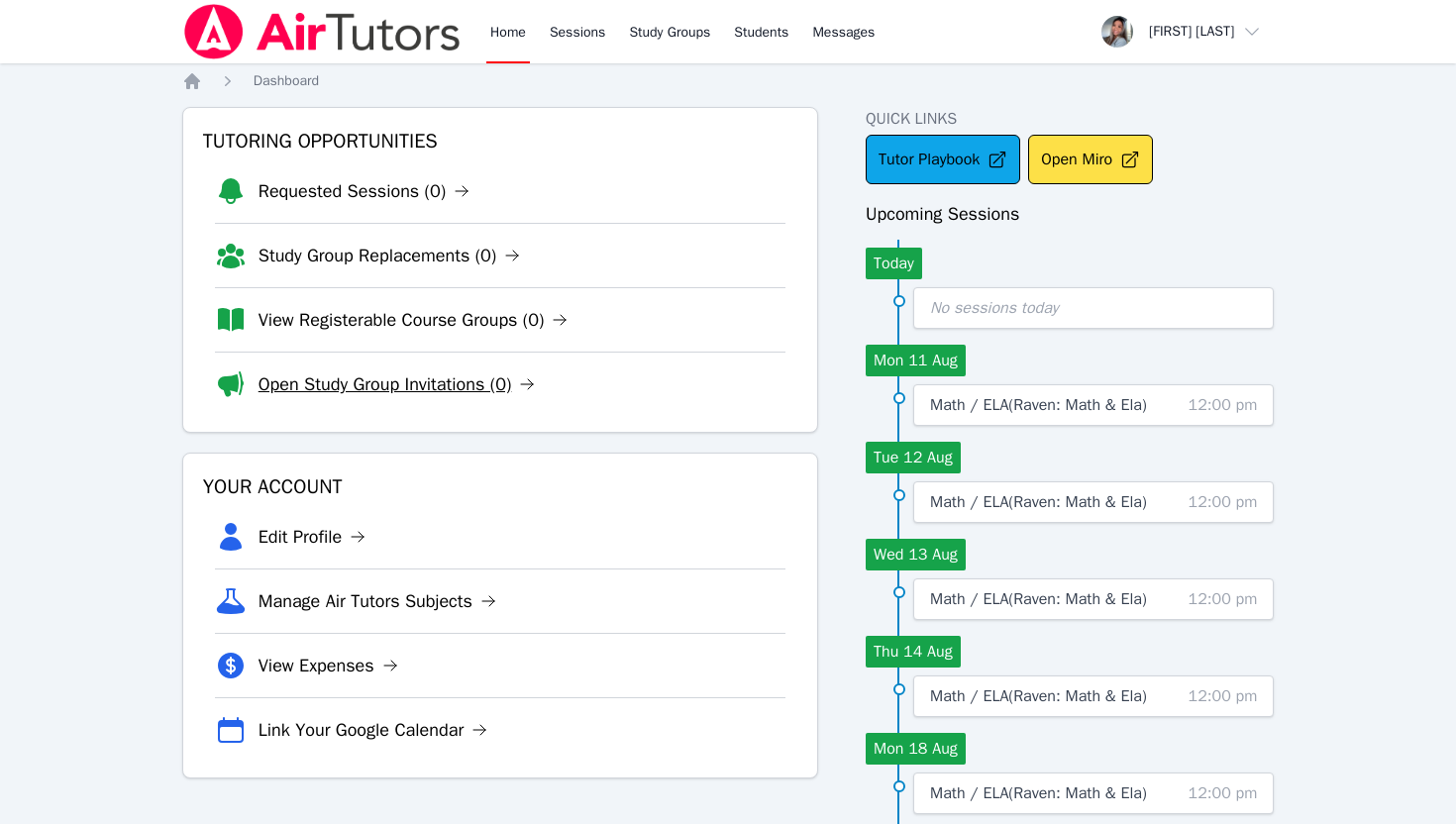 click on "Open Study Group Invitations (0)" at bounding box center (397, 384) 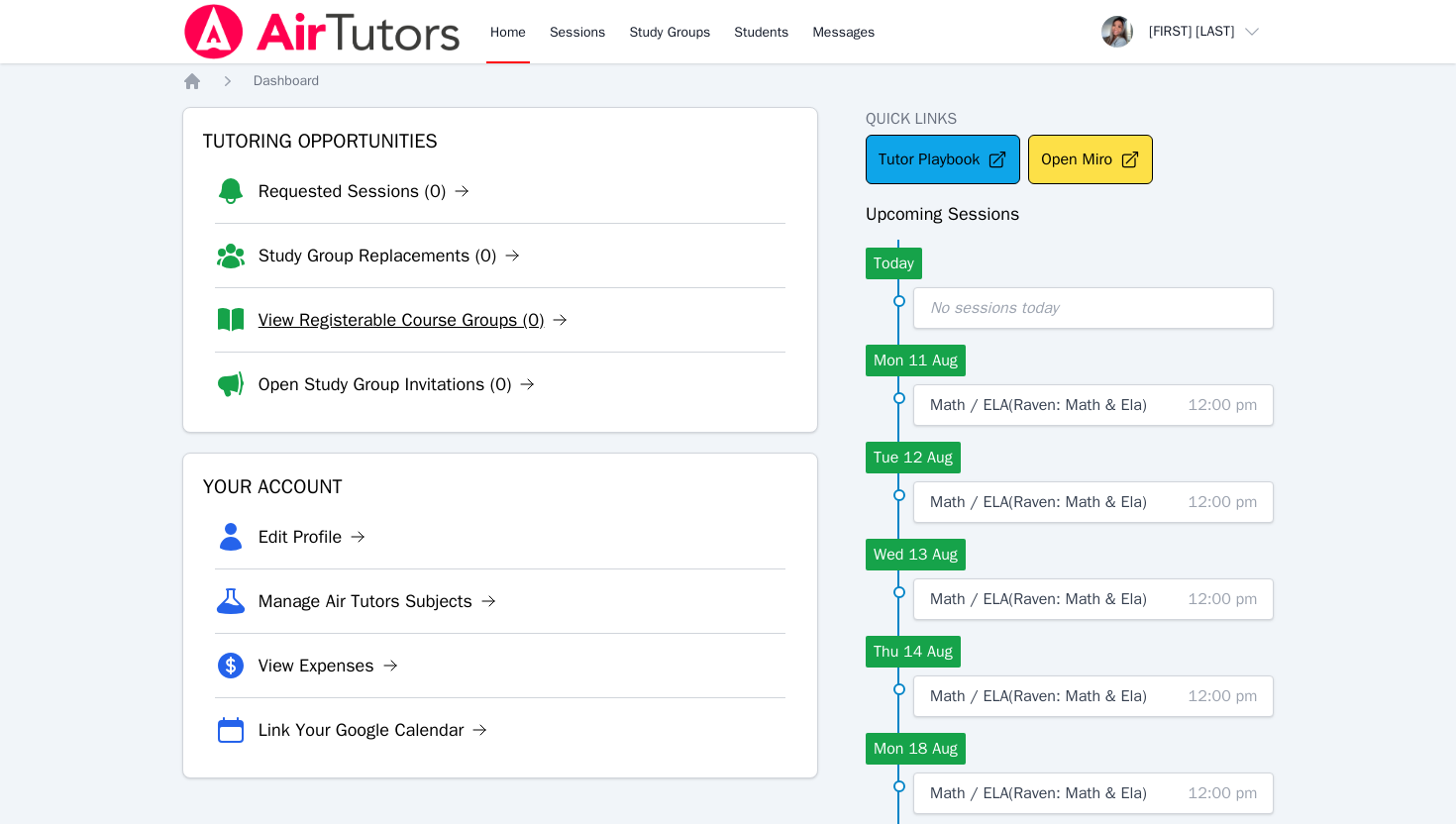 click on "View Registerable Course Groups (0)" at bounding box center (413, 320) 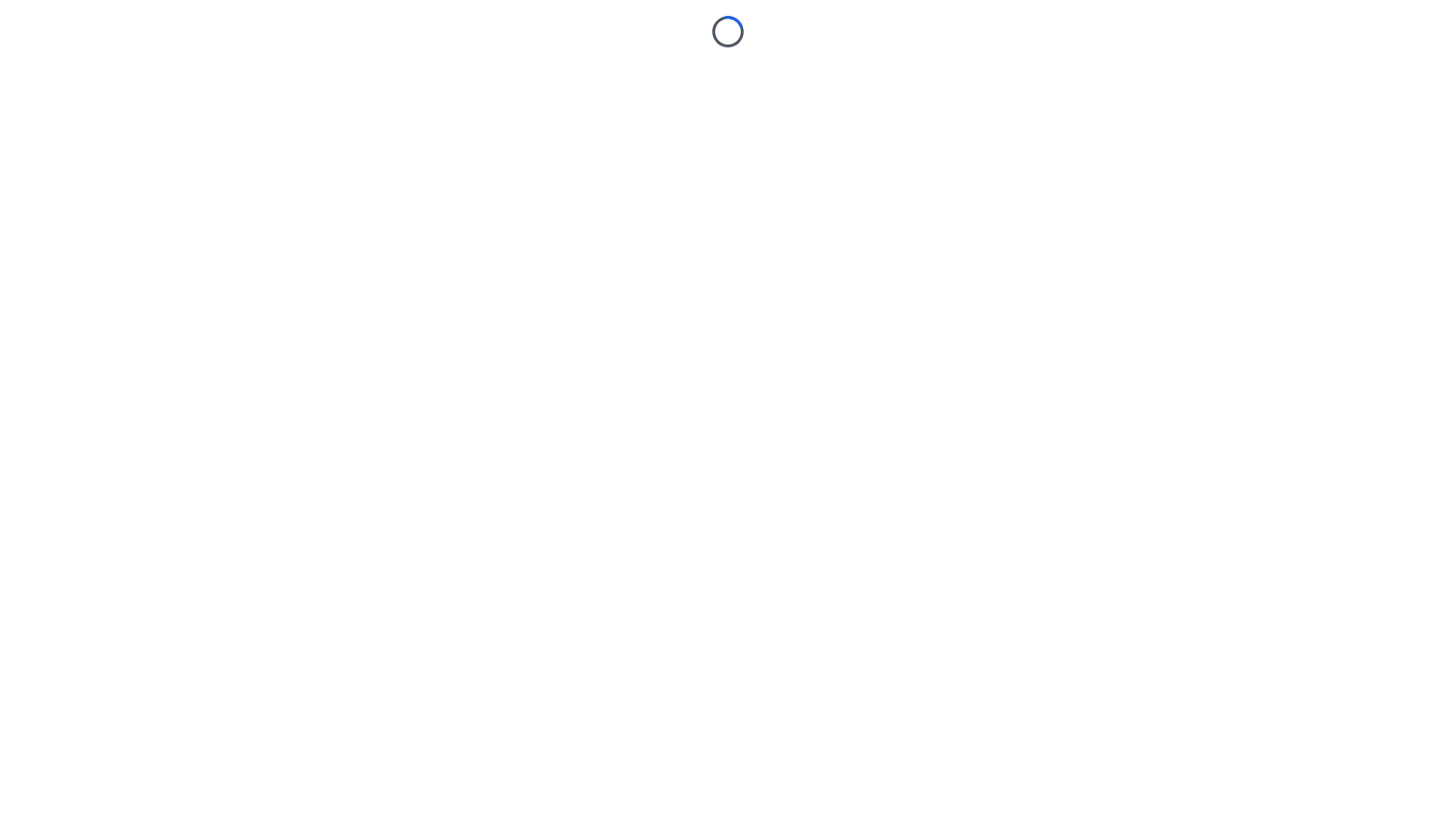 scroll, scrollTop: 0, scrollLeft: 0, axis: both 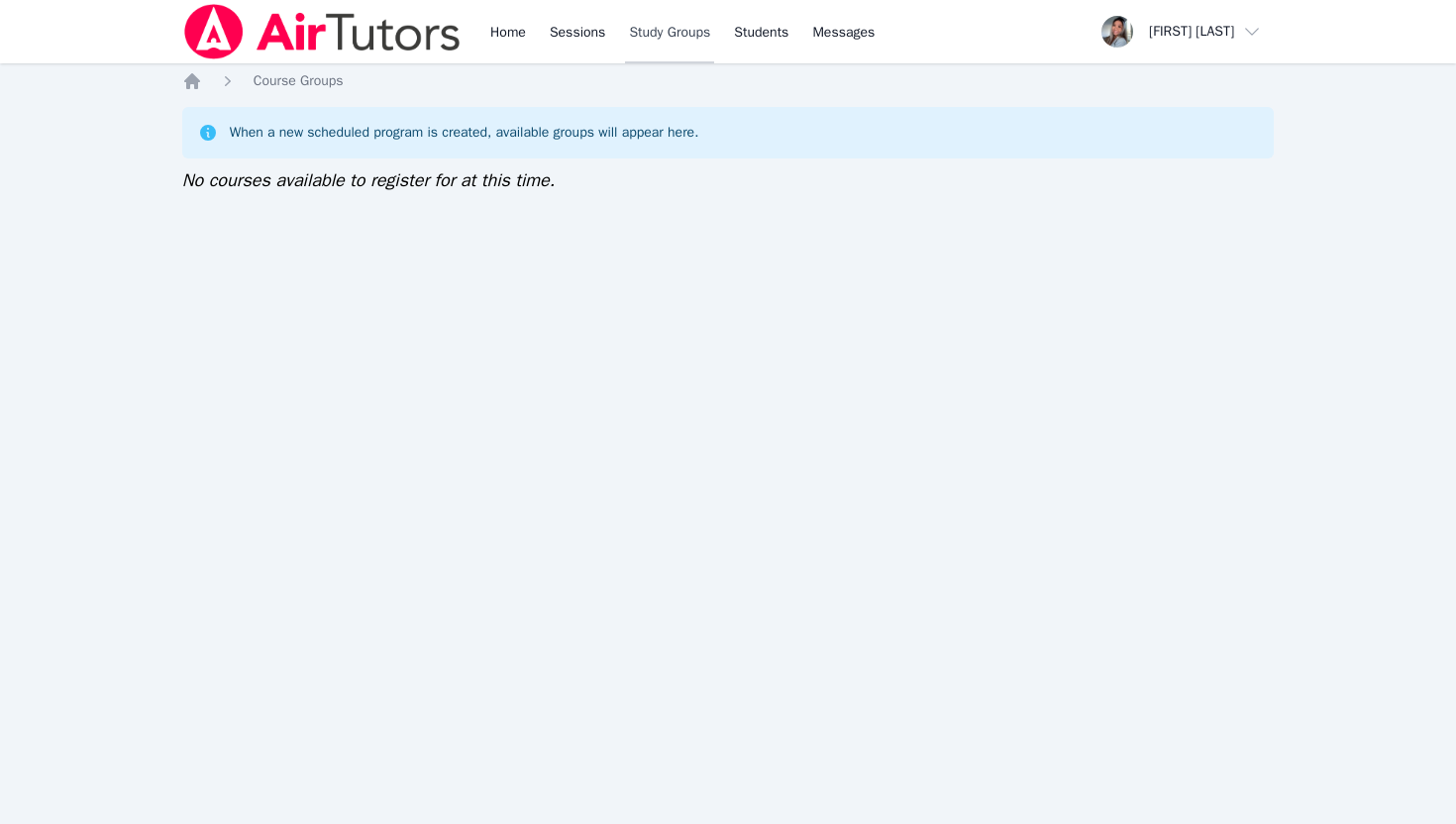 click on "Study Groups" at bounding box center [670, 32] 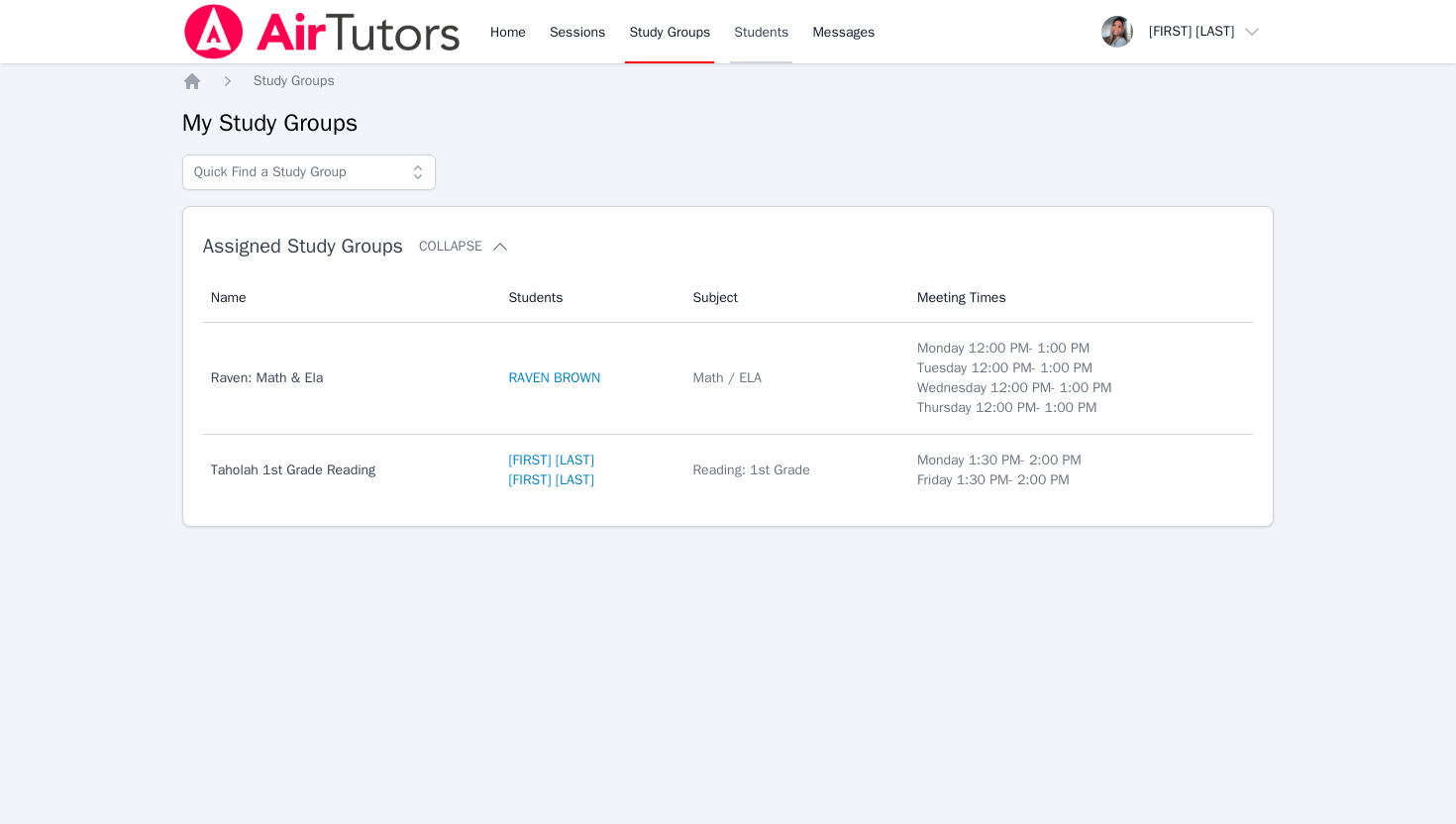 click on "Students" at bounding box center [761, 32] 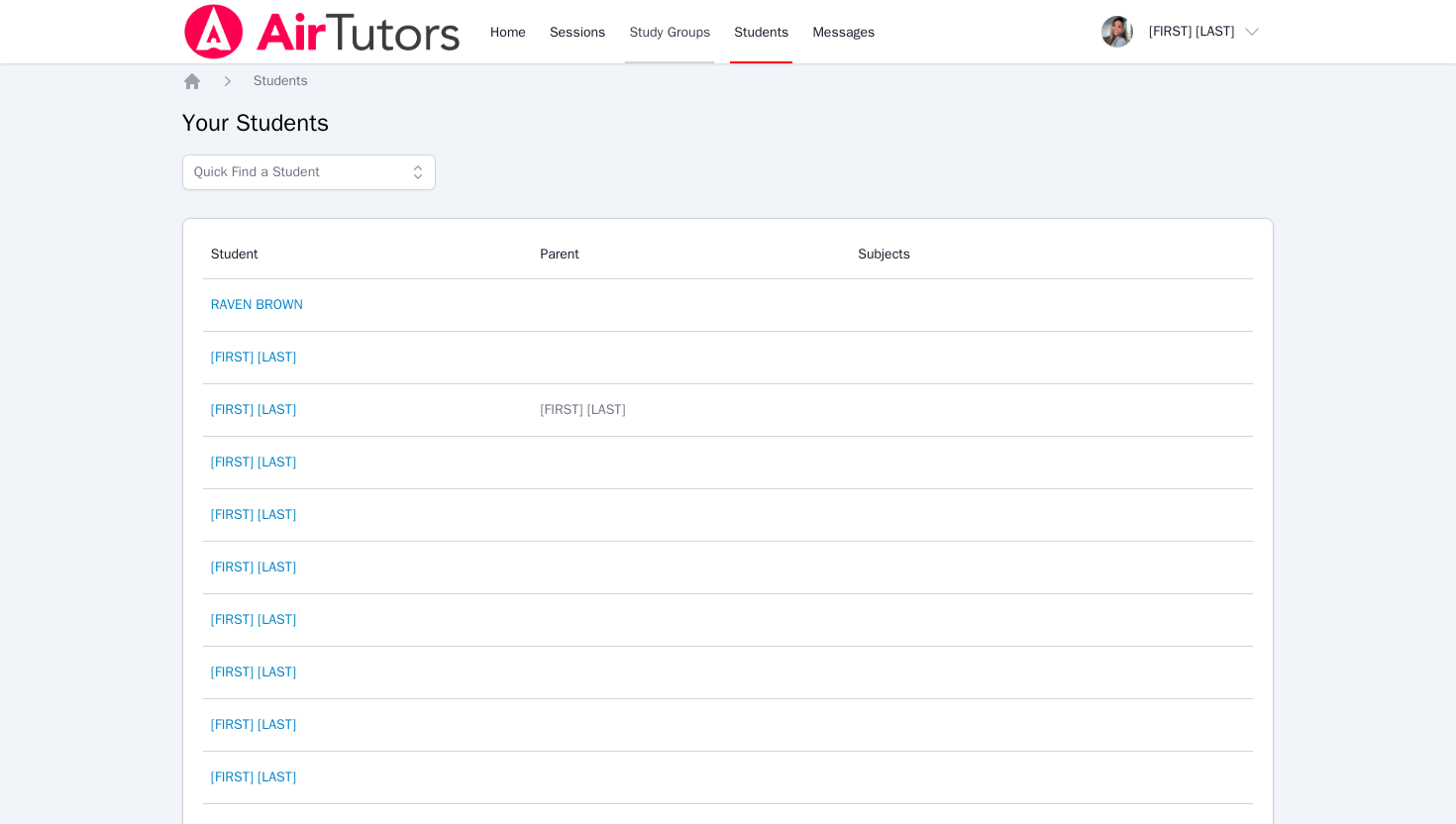 click on "Study Groups" at bounding box center [670, 32] 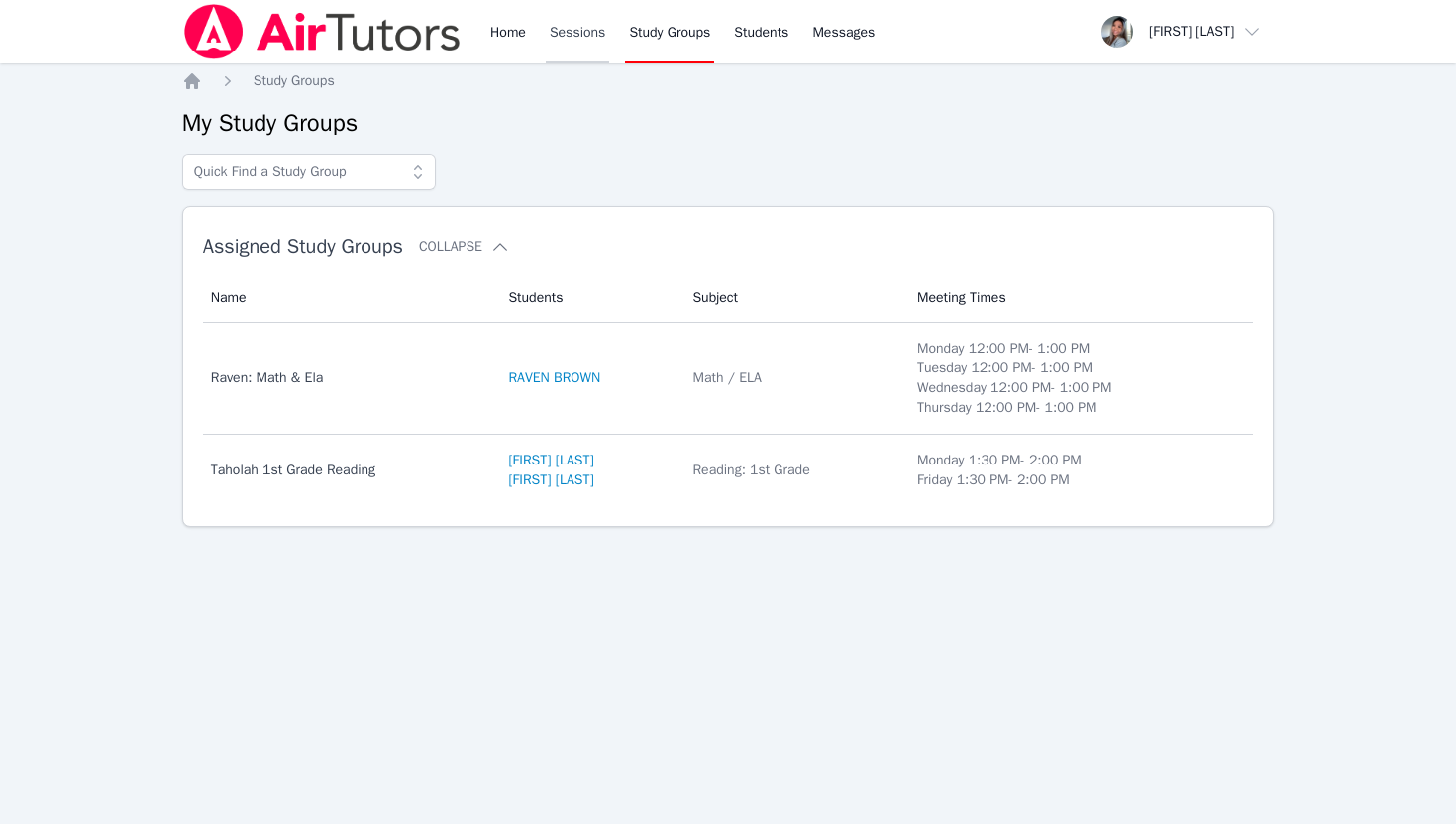 click on "Sessions" at bounding box center [577, 32] 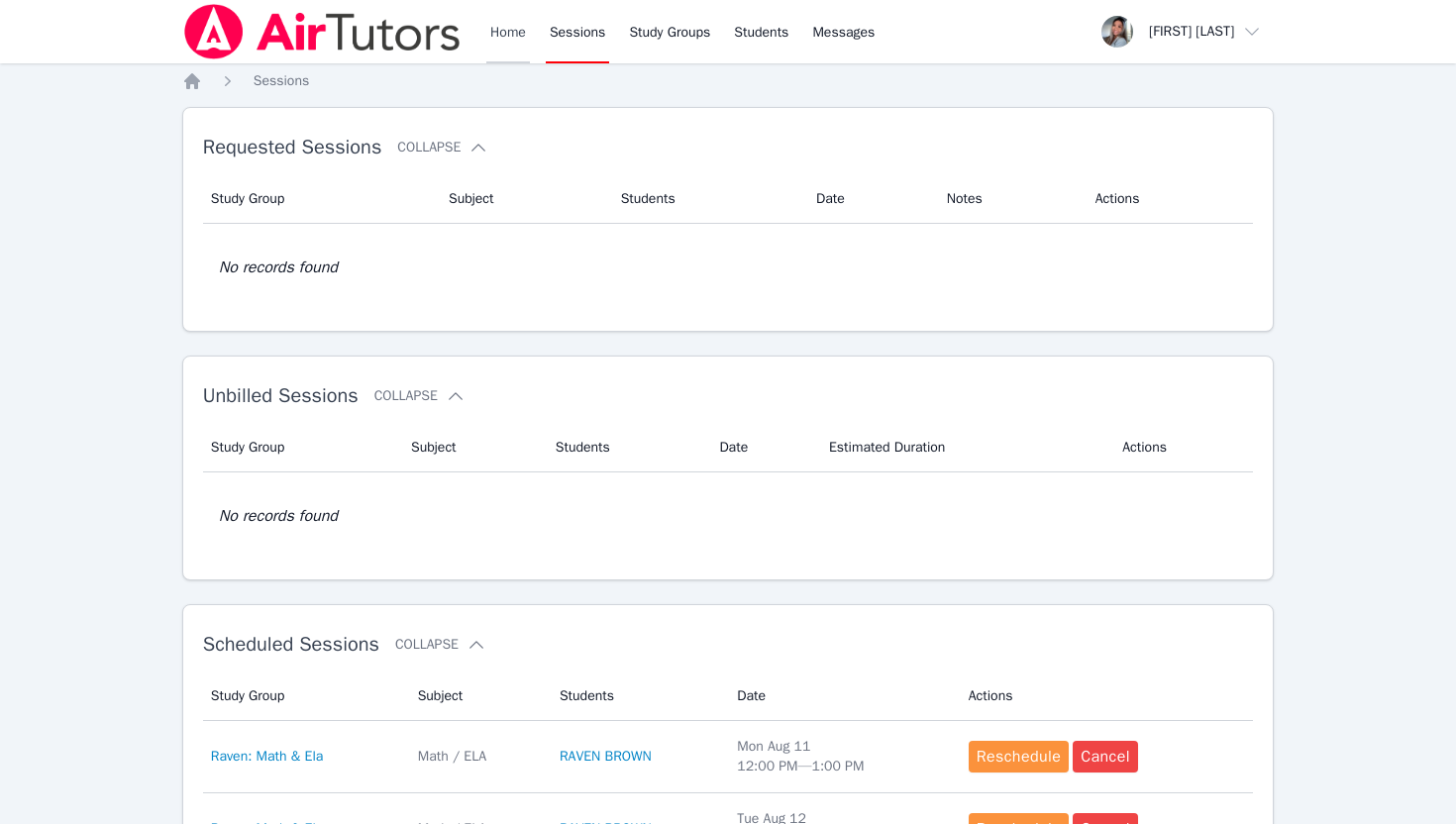 click on "Home" at bounding box center [508, 32] 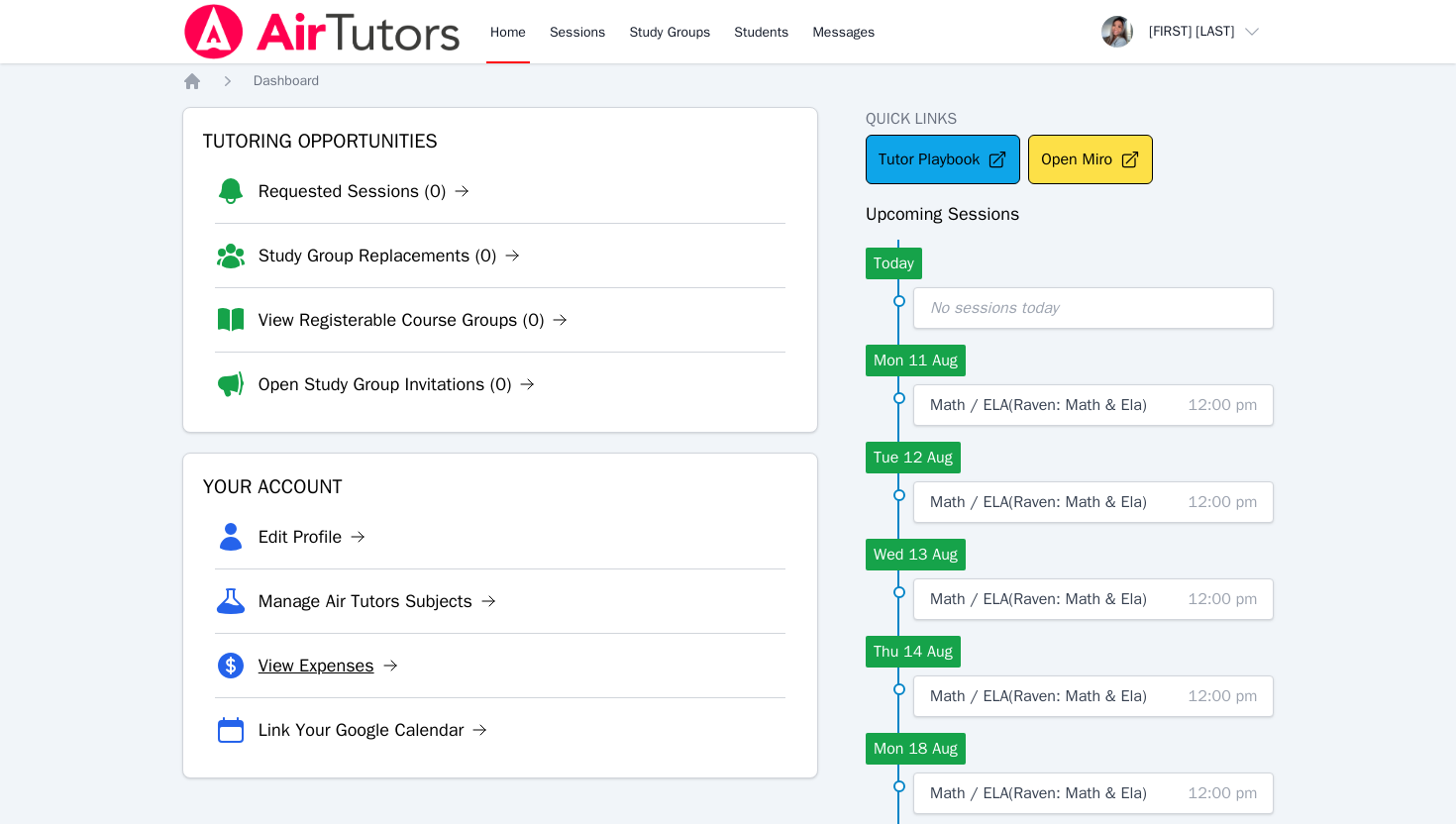 click on "View Expenses" at bounding box center (328, 666) 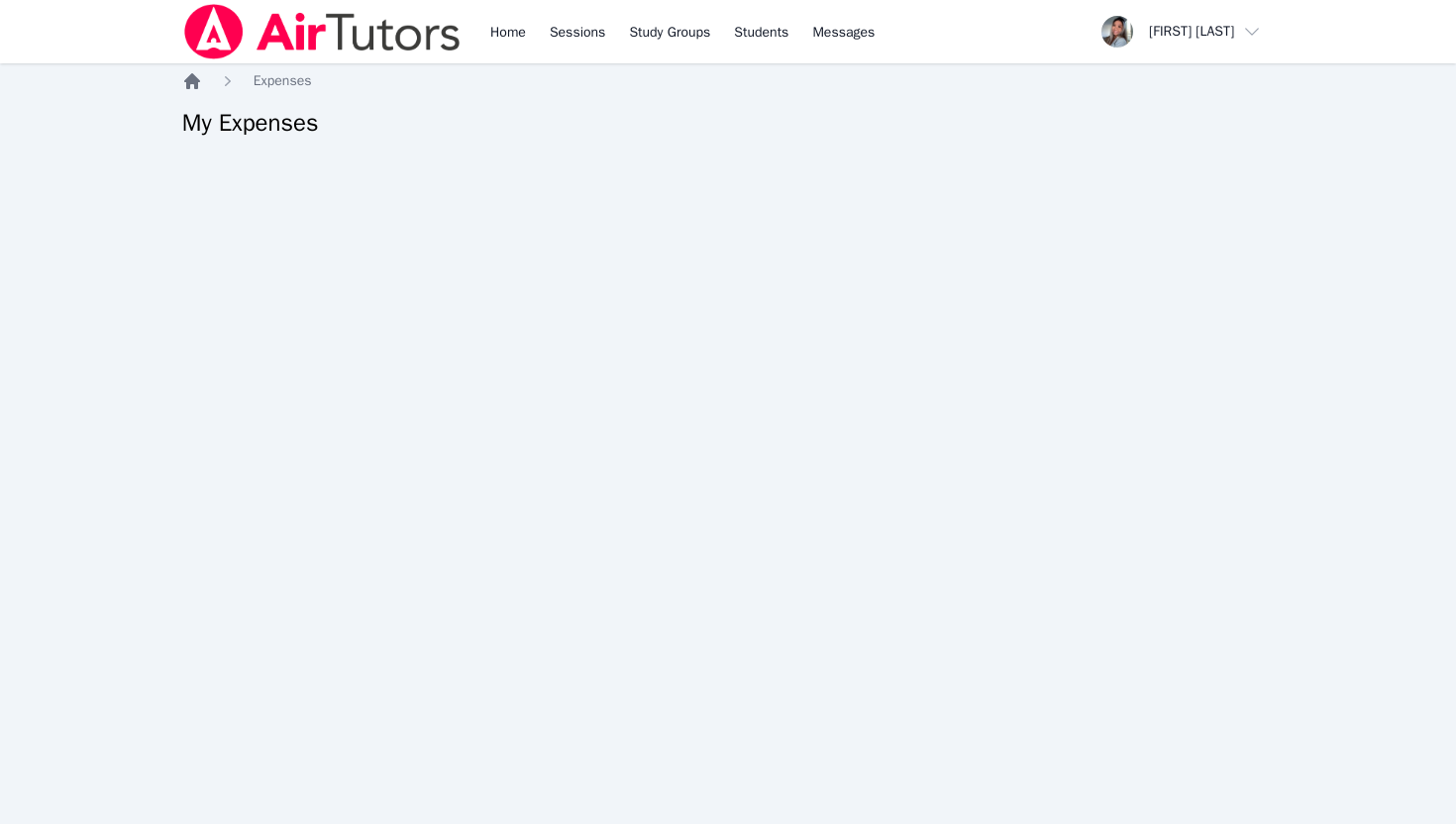 click 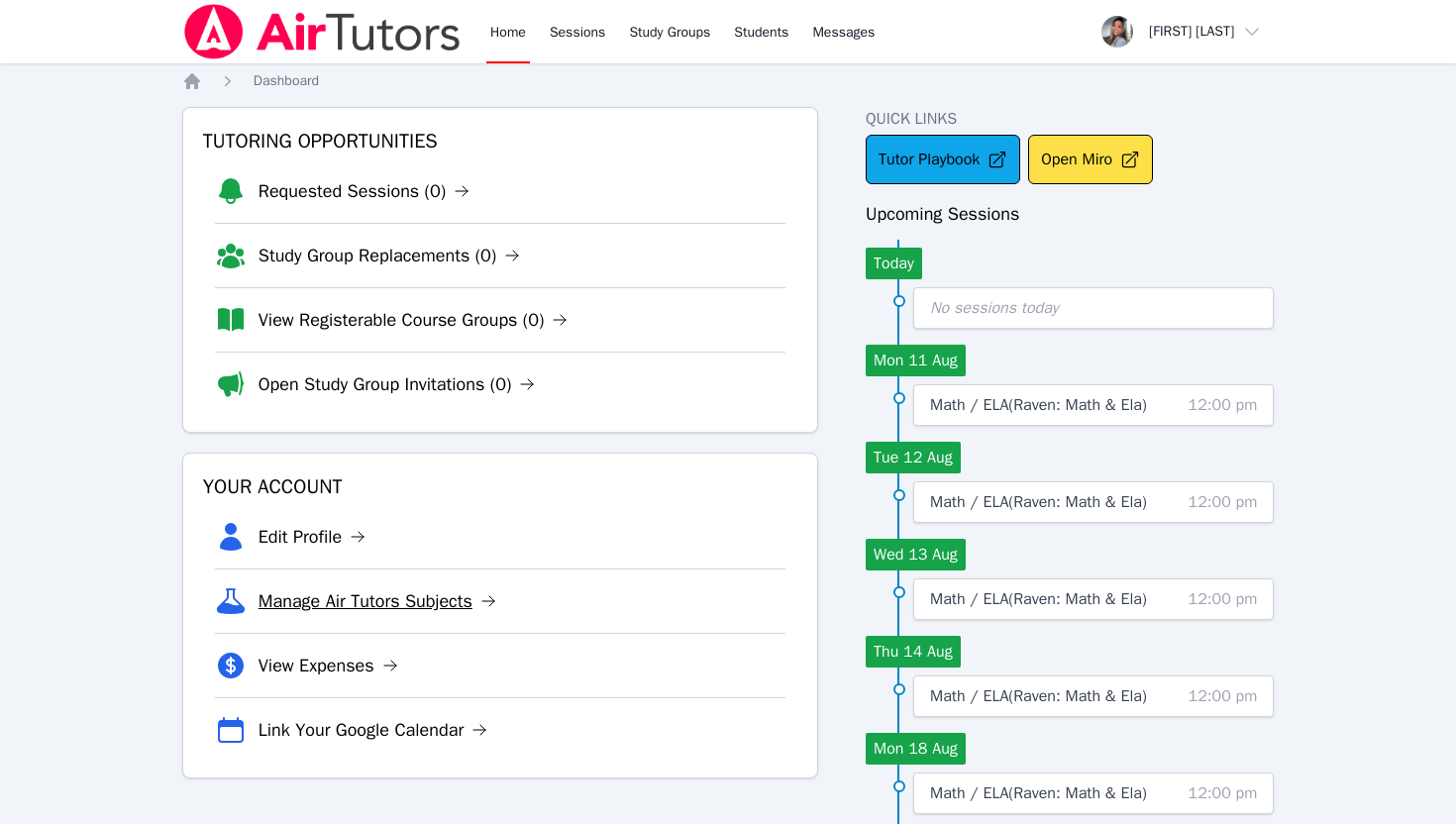 click on "Manage Air Tutors Subjects" at bounding box center (377, 601) 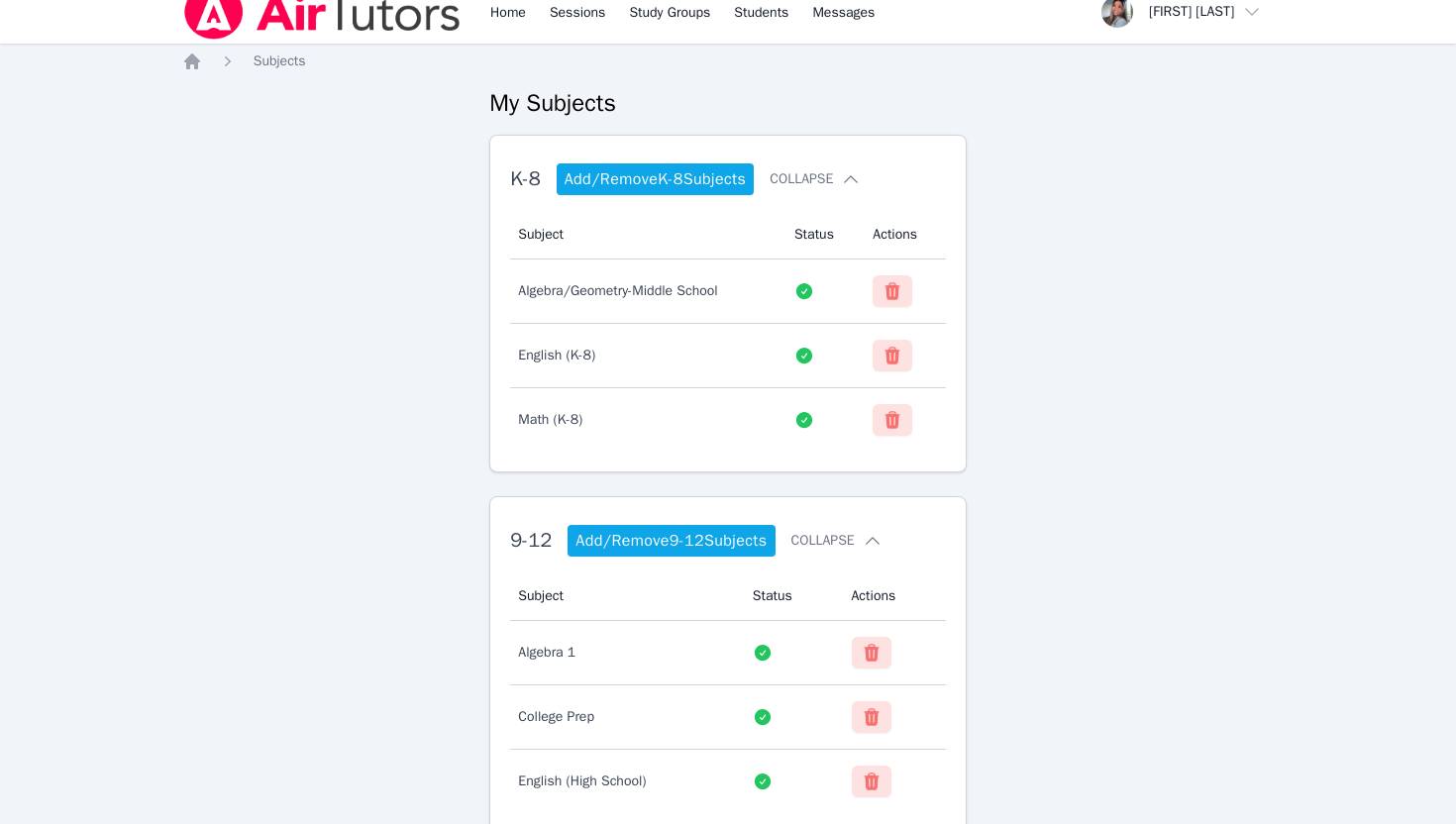 scroll, scrollTop: 0, scrollLeft: 0, axis: both 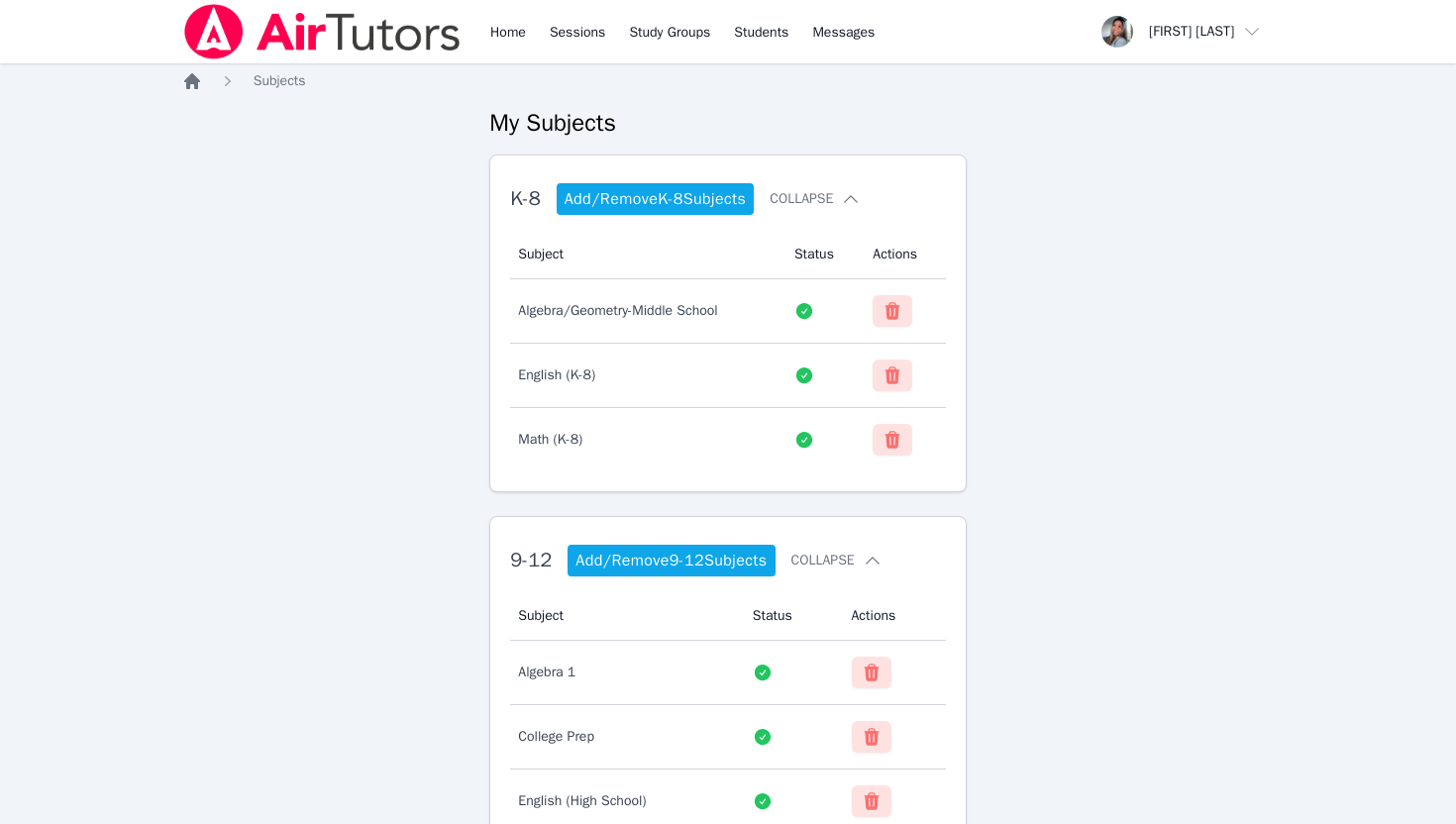 click 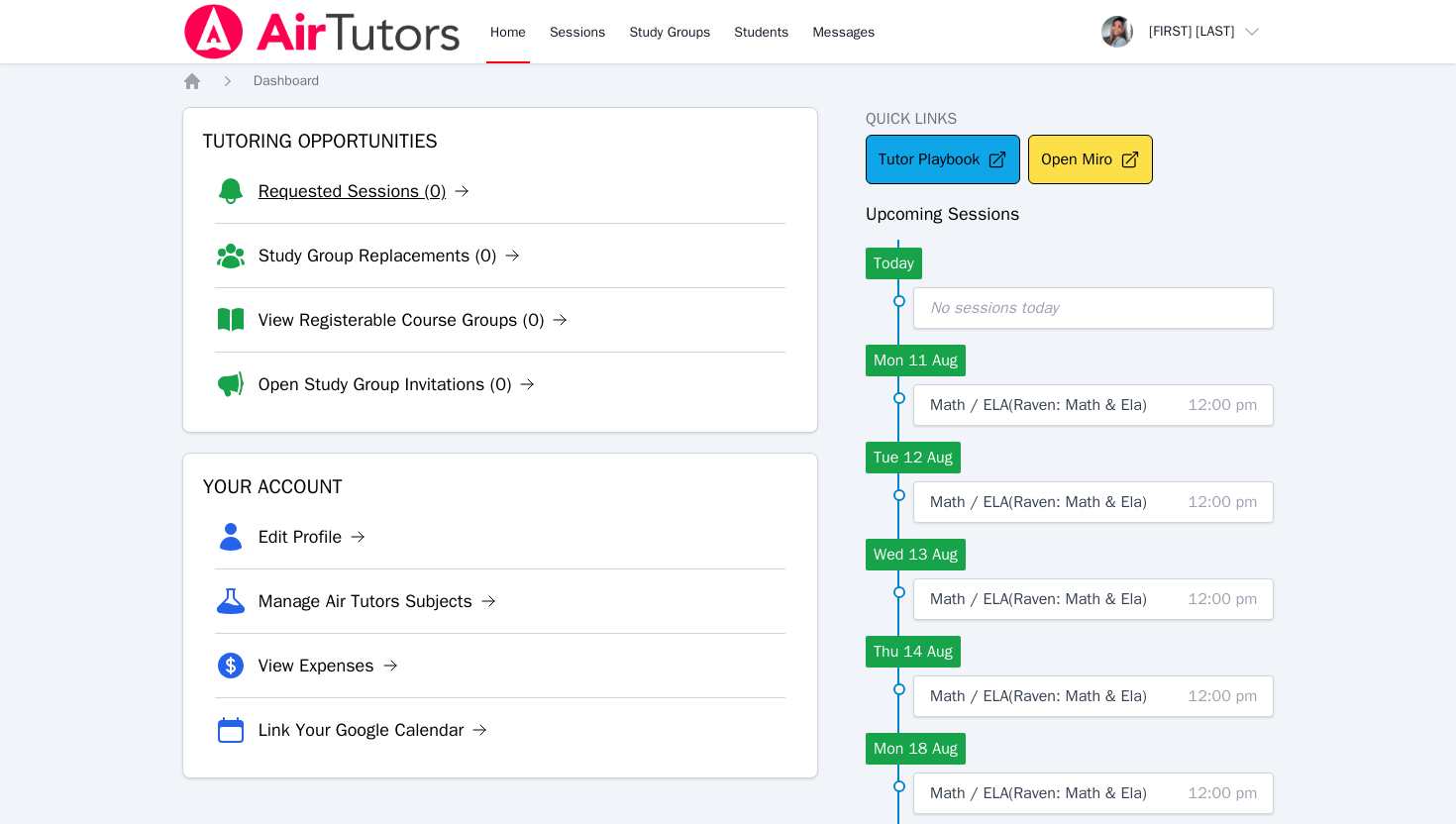 click on "Requested Sessions (0)" at bounding box center (364, 191) 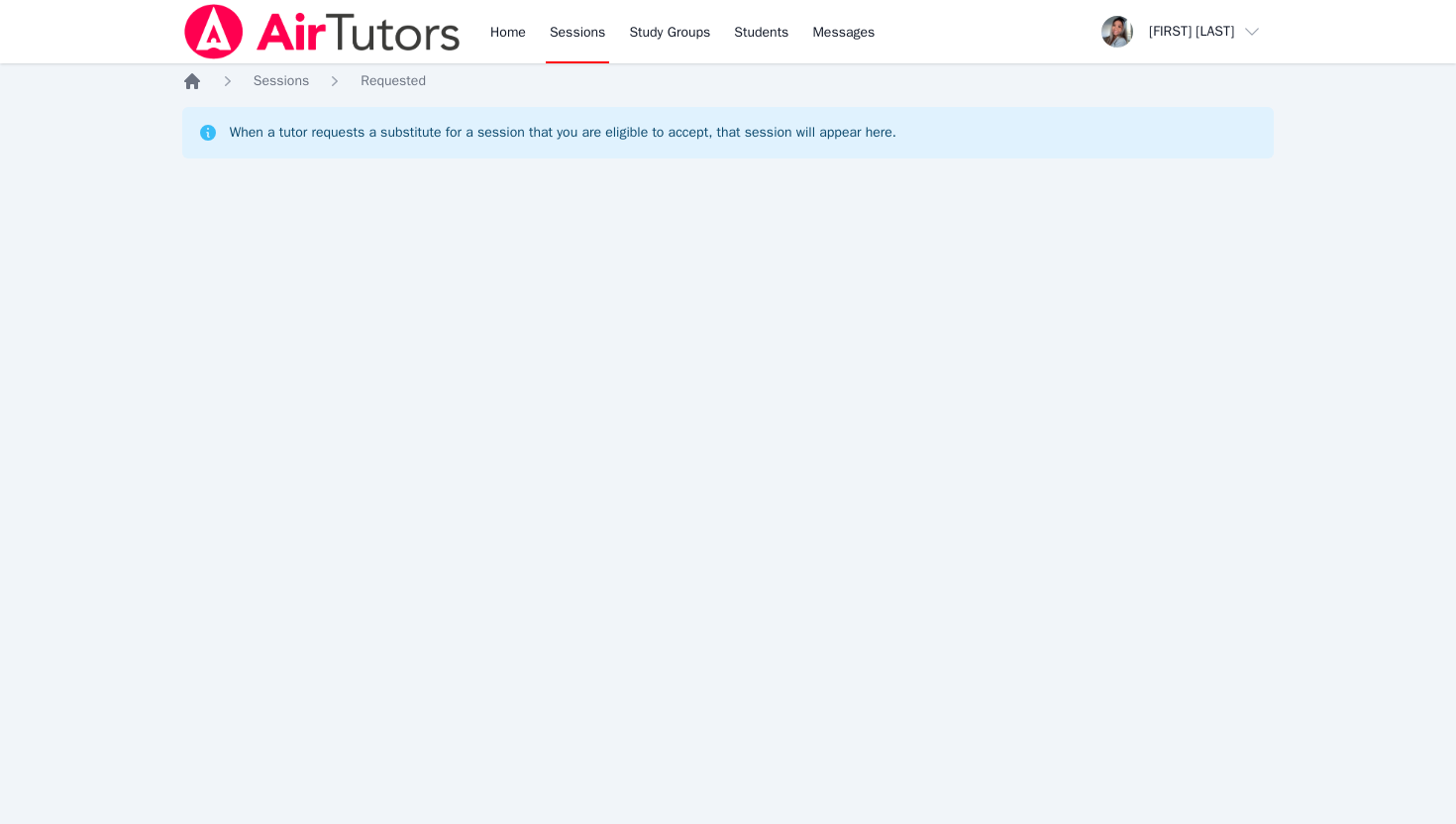 click 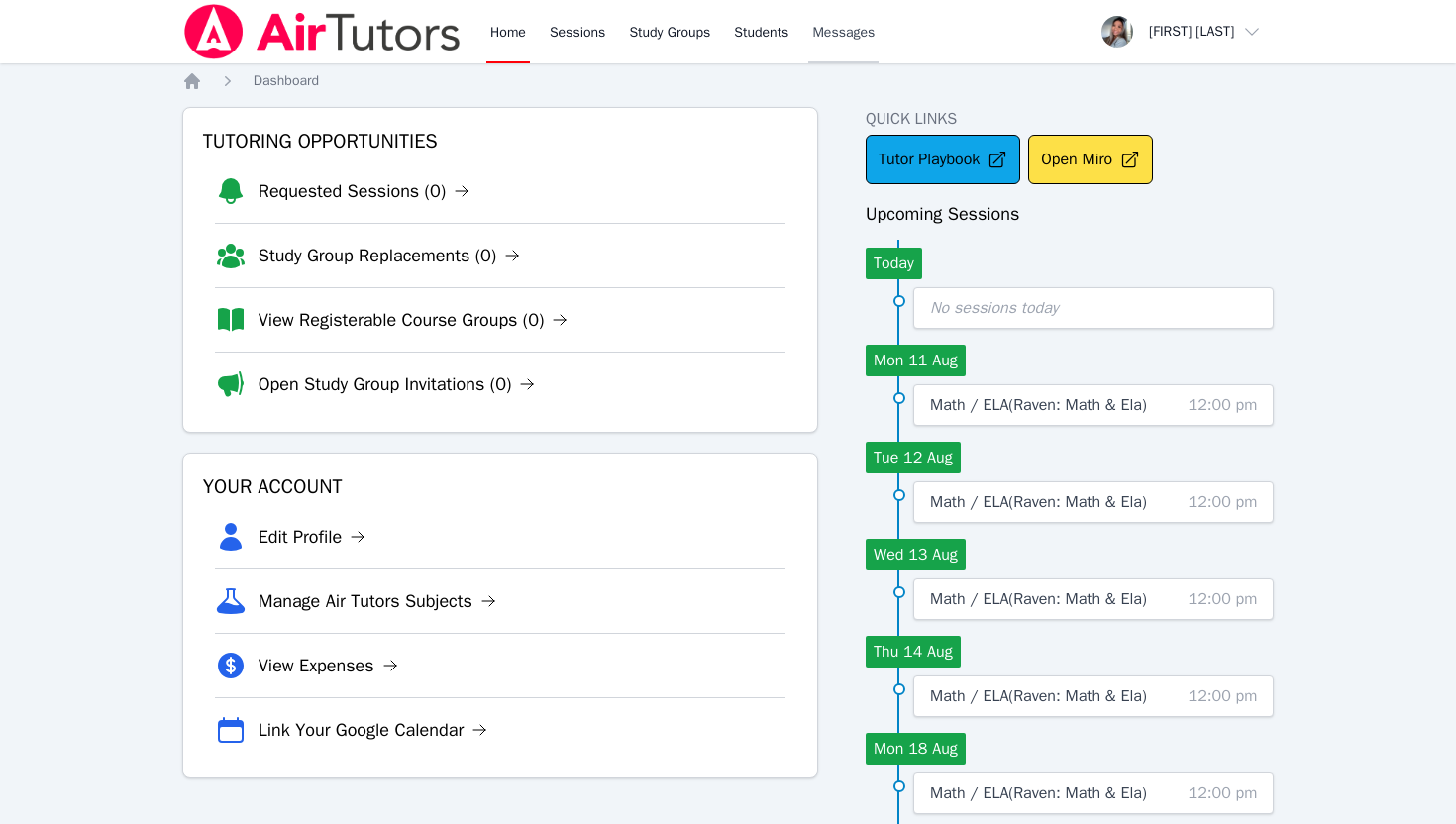 click on "Messages" at bounding box center (843, 33) 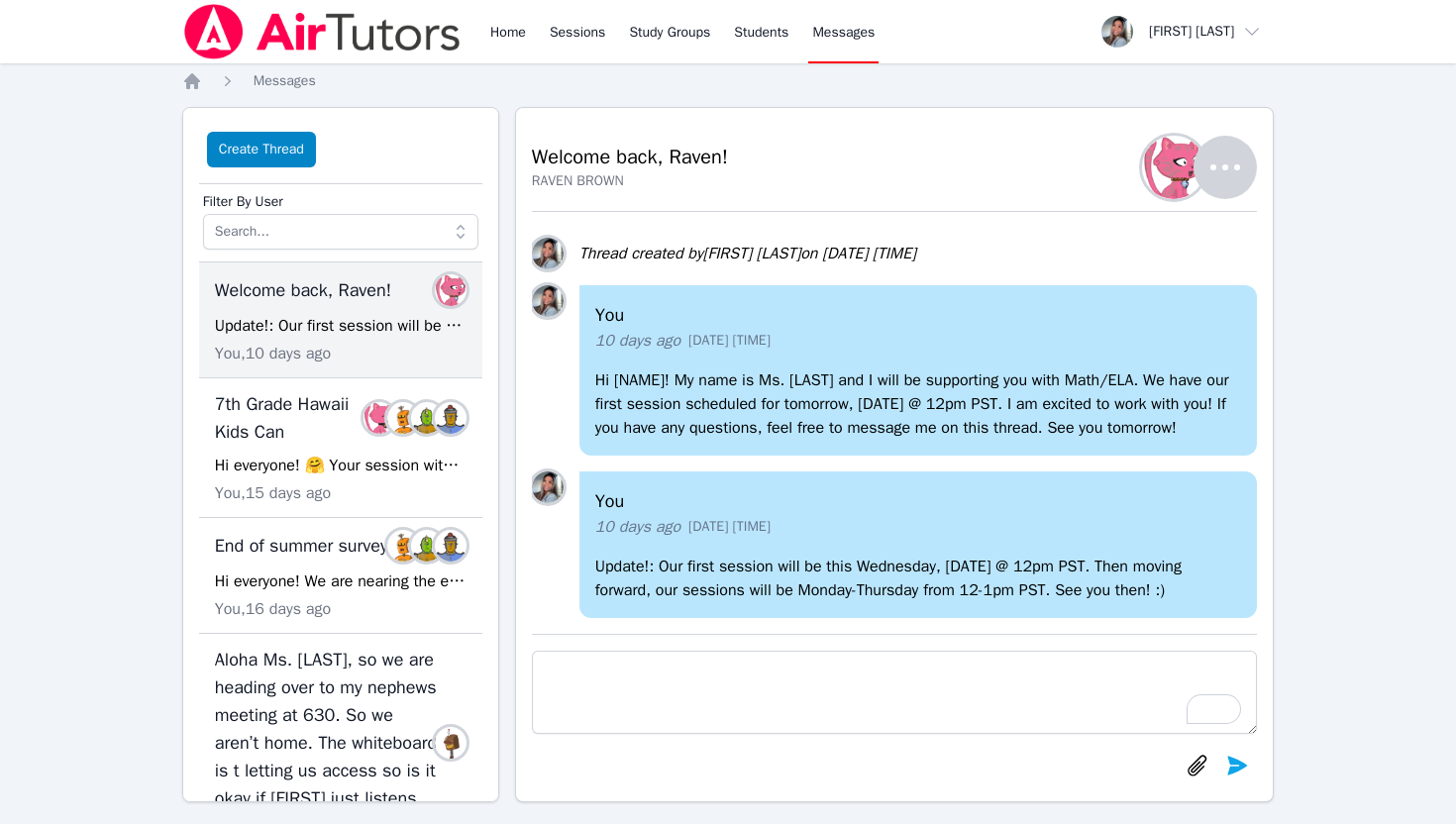 click on "Home Messages Create Thread Filter By User Welcome back, [NAME]! Members Update!: Our first session will be this Wednesday, [DATE] @ 12pm PST. Then moving forward, our sessions will be Monday-Thursday from 12-1pm PST. See you then! :) You,  10 days ago 7th Grade Hawaii Kids Can Members Hi everyone! 🤗 Your session with me is happening right now! Any chance you can make it? This session is also our last session of the summer.
Click this link to join the Cloudroom: https://app.airtutors.org/student/airtutors_sessions/951716/cloudroom
BTW, if the arrow wheels keep spinning, click on the camera icon in your URL address bar on the far right and make sure airtutors.org is allowed. Lmk if you can make it today! 🥳 You,  15 days ago End of summer survey Members You,  16 days ago Aloha Ms. [LAST], so we are heading over to my nephews meeting at 630. So we aren’t home. The whiteboard is t letting us access so is it okay if [FIRST] just listens today.  Members No worries! Thank you! You,  24 days ago Members" at bounding box center (728, 457) 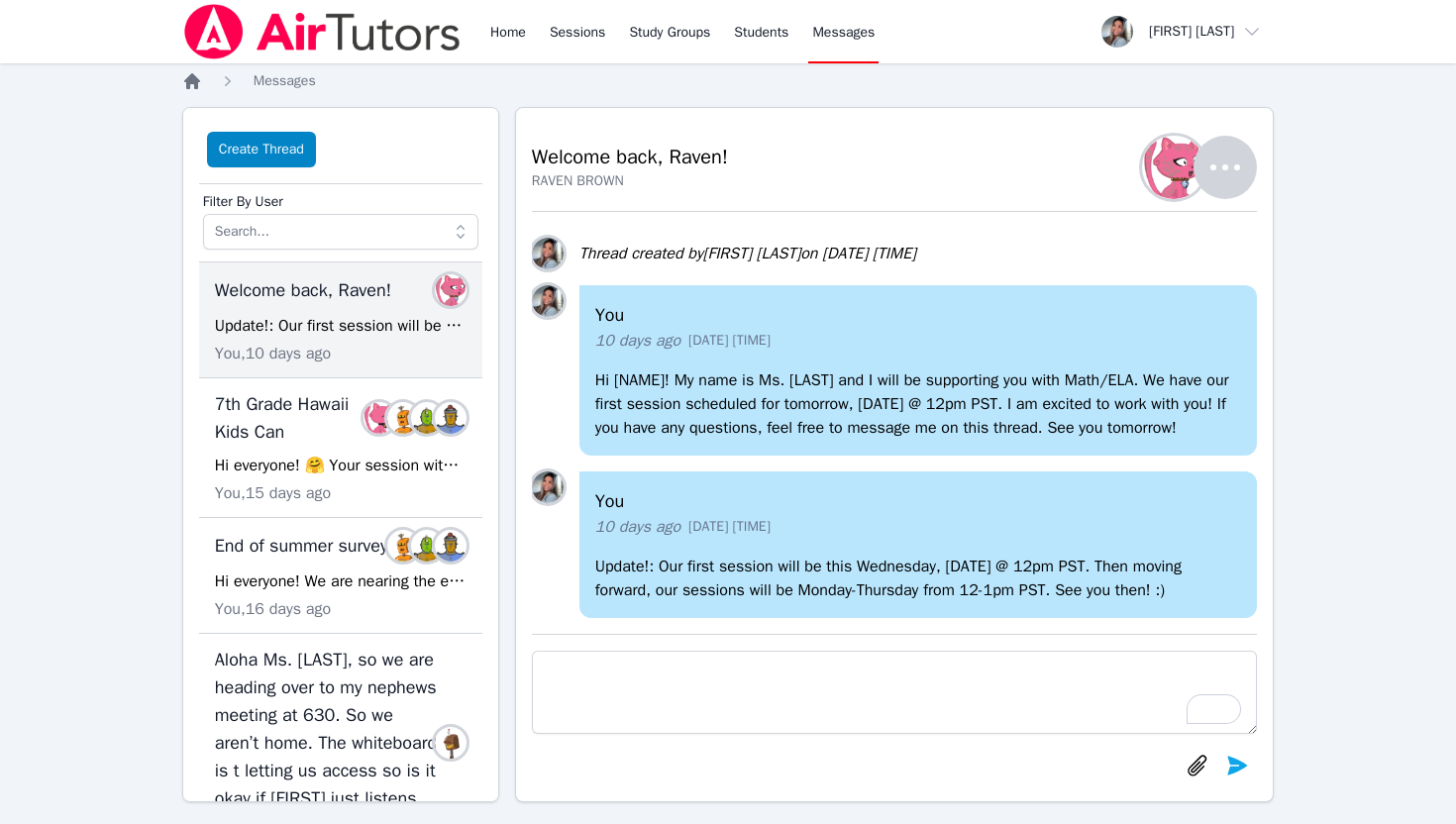 click 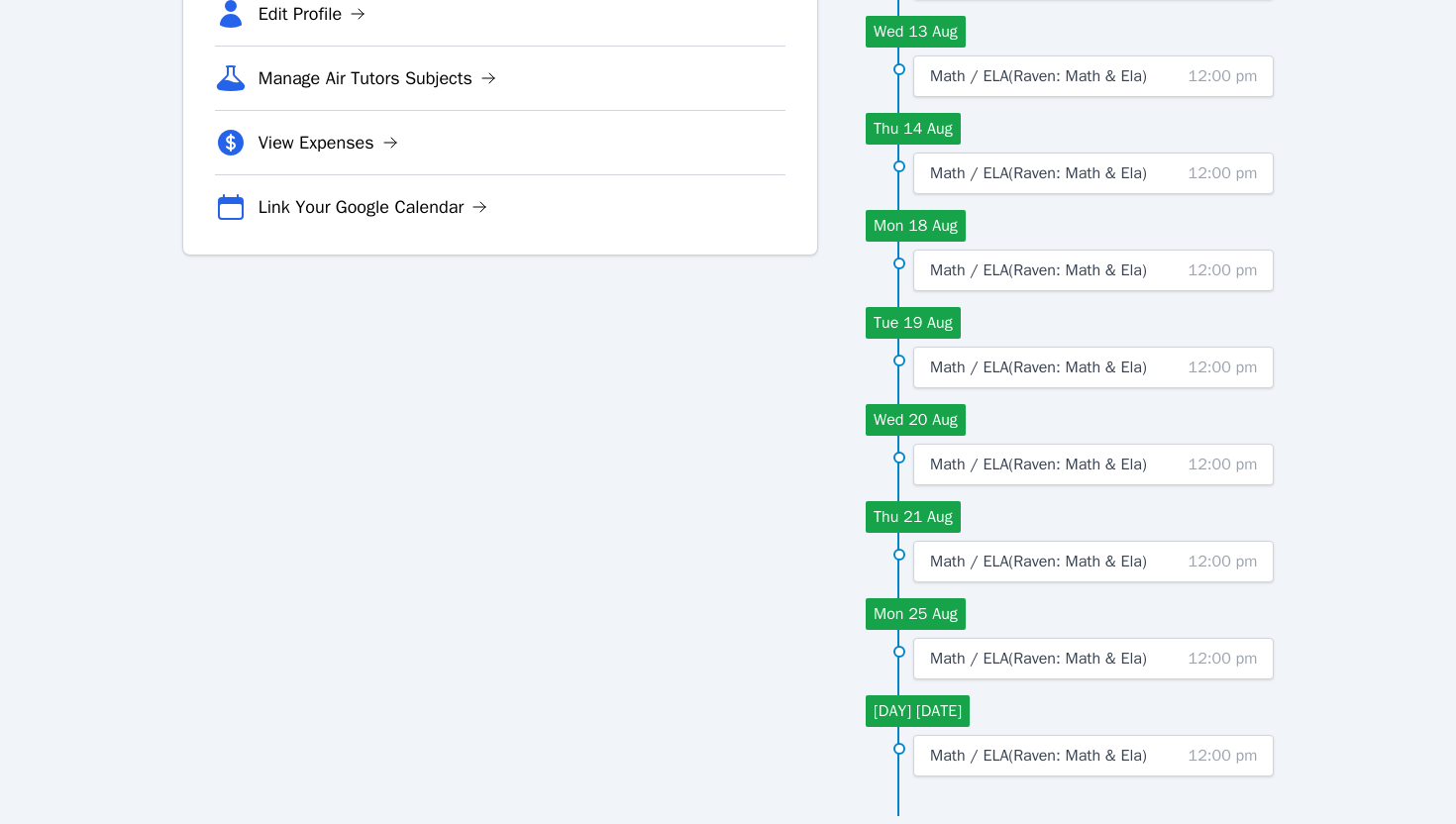 scroll, scrollTop: 0, scrollLeft: 0, axis: both 